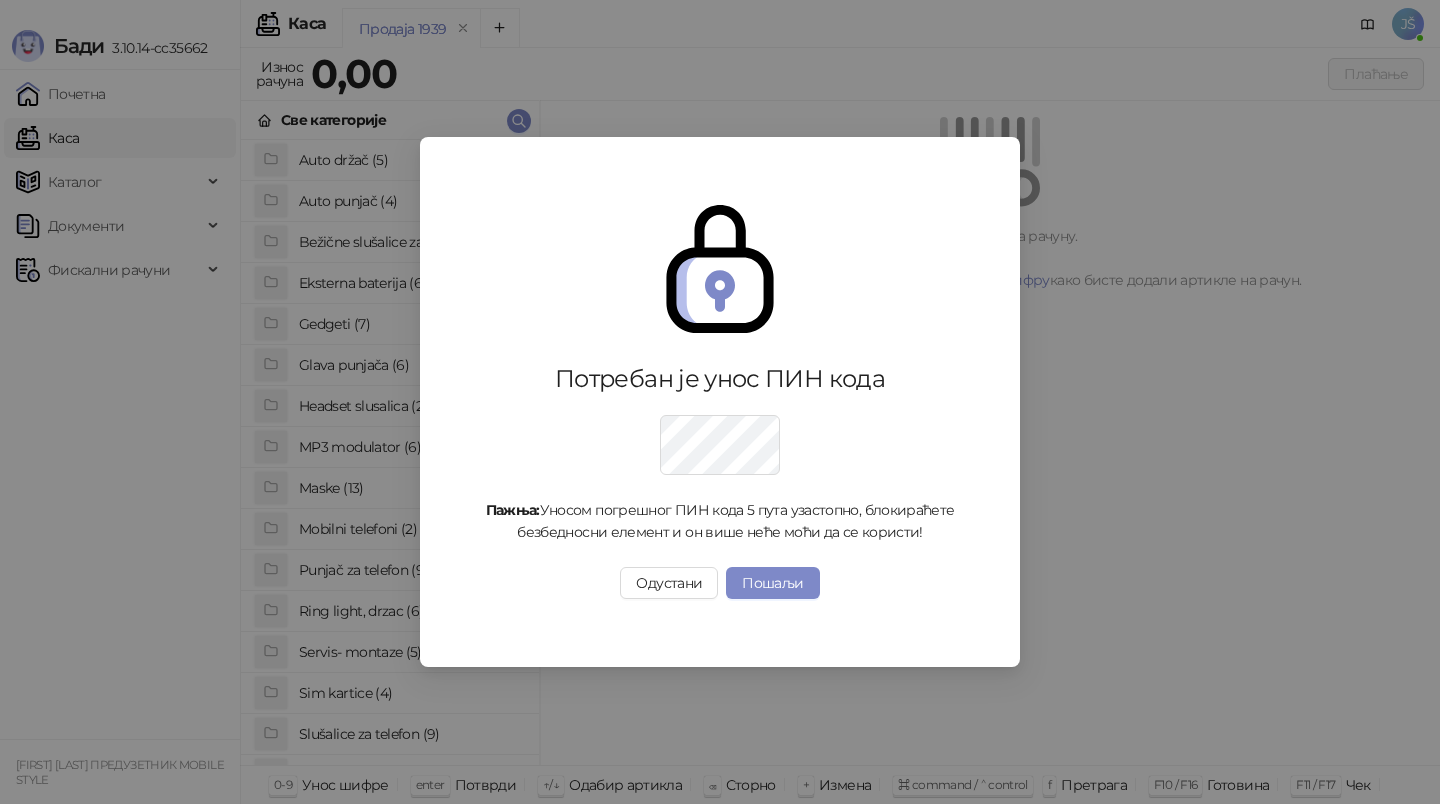 scroll, scrollTop: 0, scrollLeft: 0, axis: both 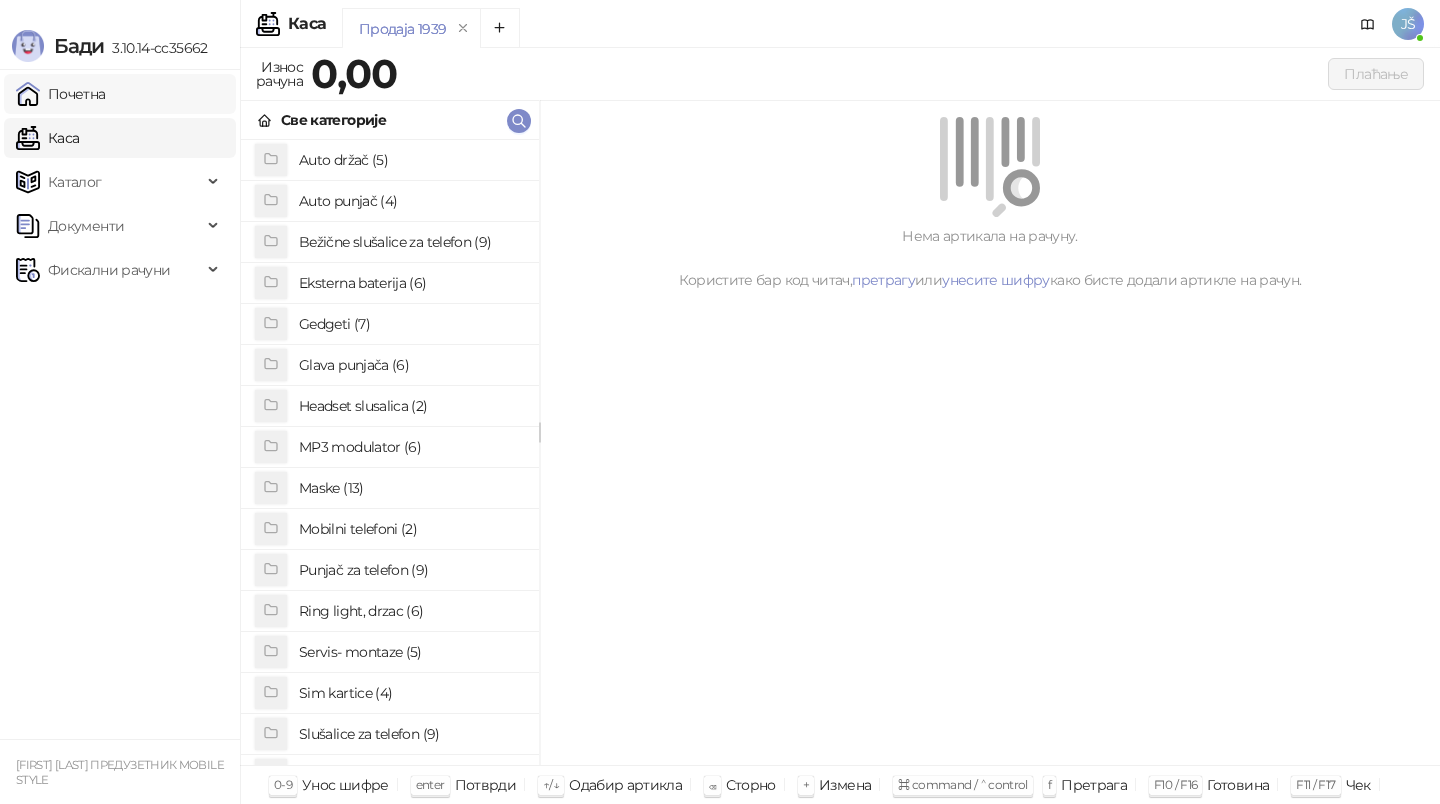 click on "Почетна" at bounding box center [61, 94] 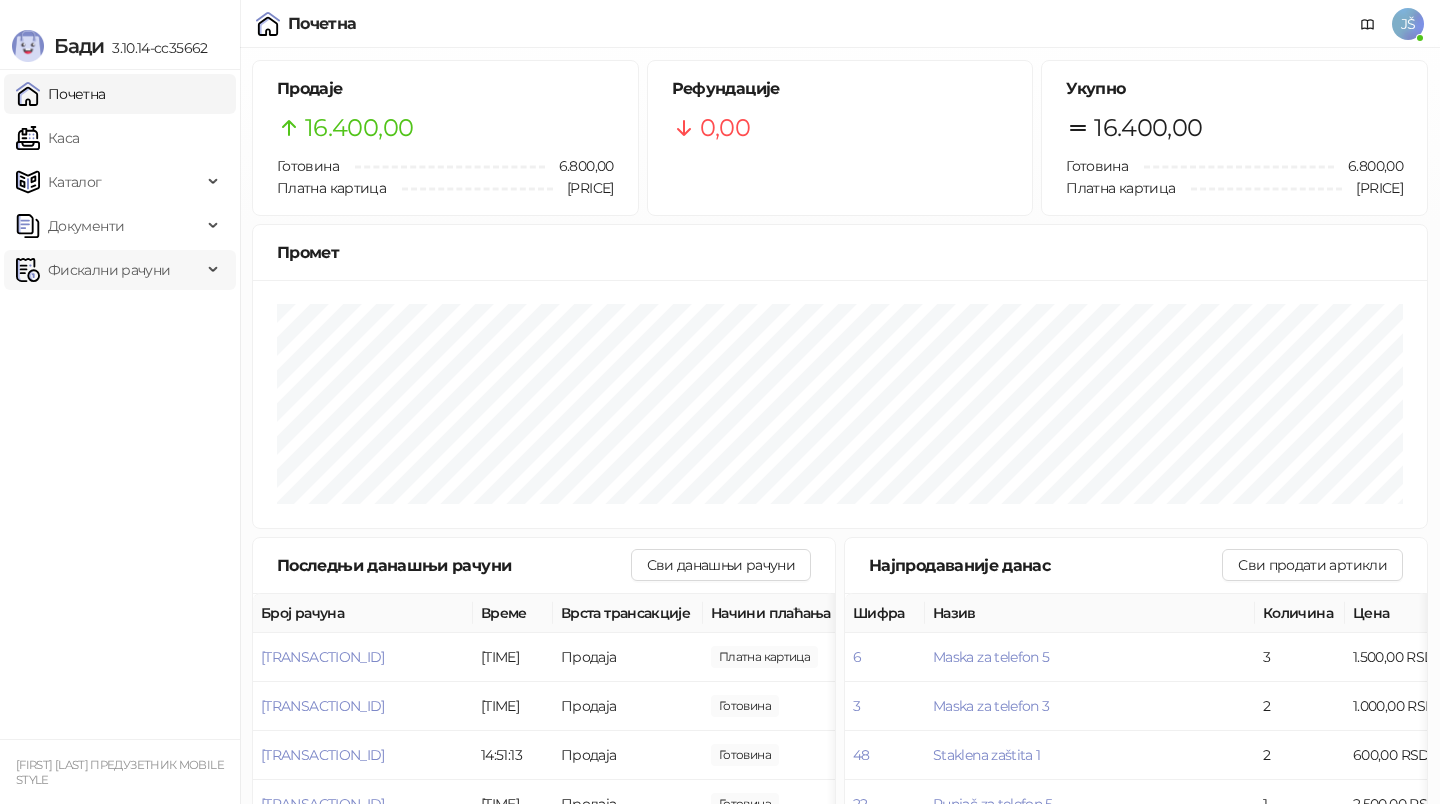 click on "Фискални рачуни" at bounding box center [109, 270] 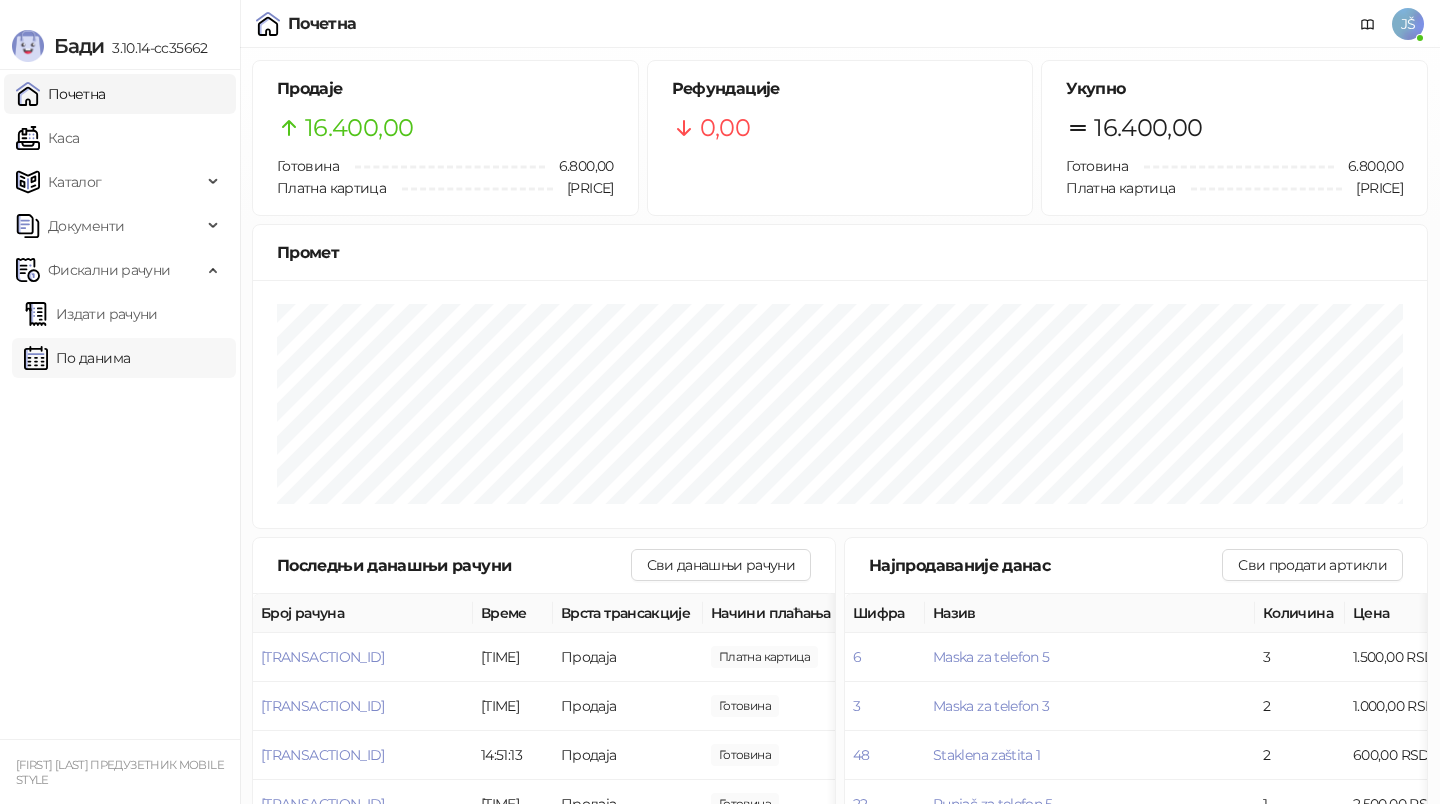 click on "По данима" at bounding box center [77, 358] 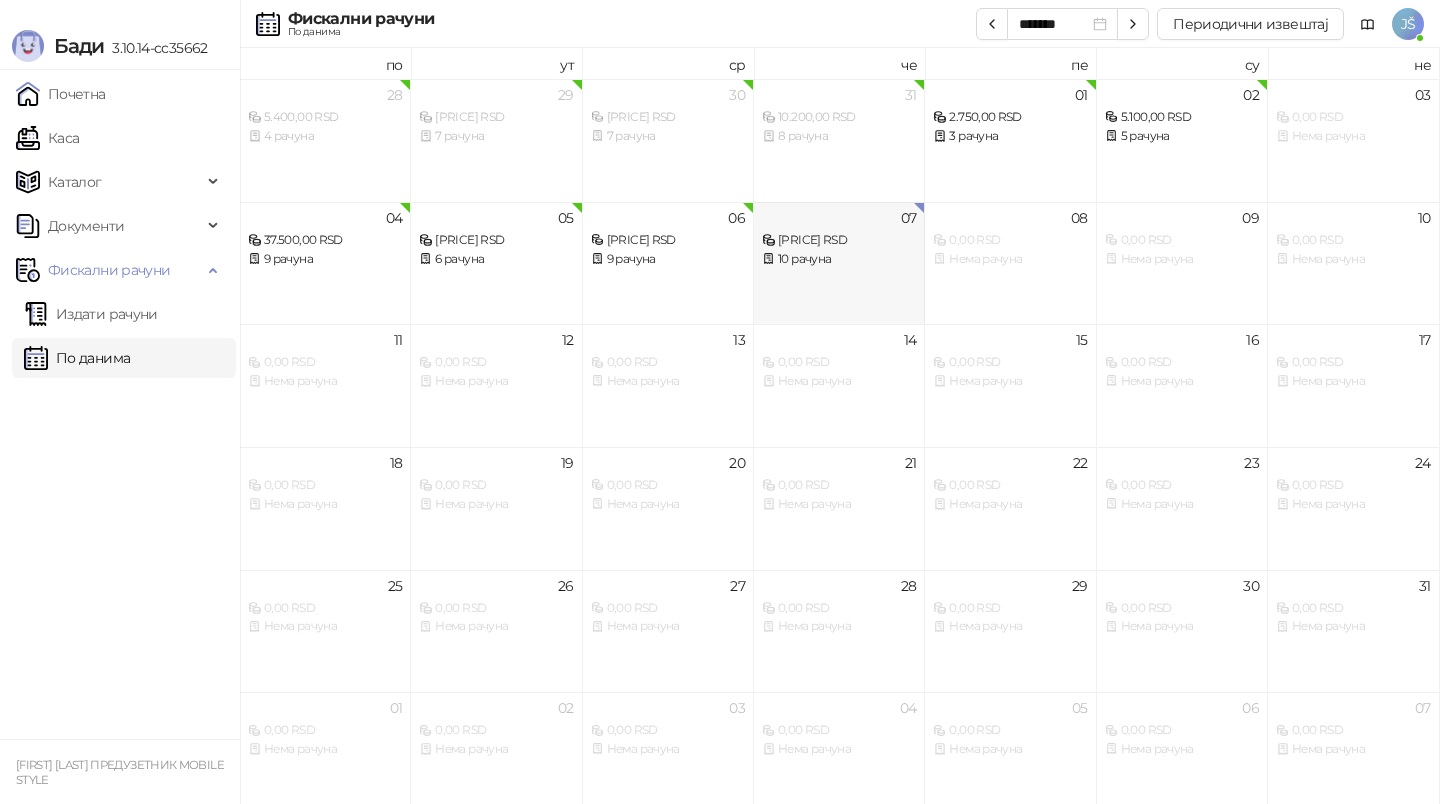 click on "10 рачуна" at bounding box center (839, 259) 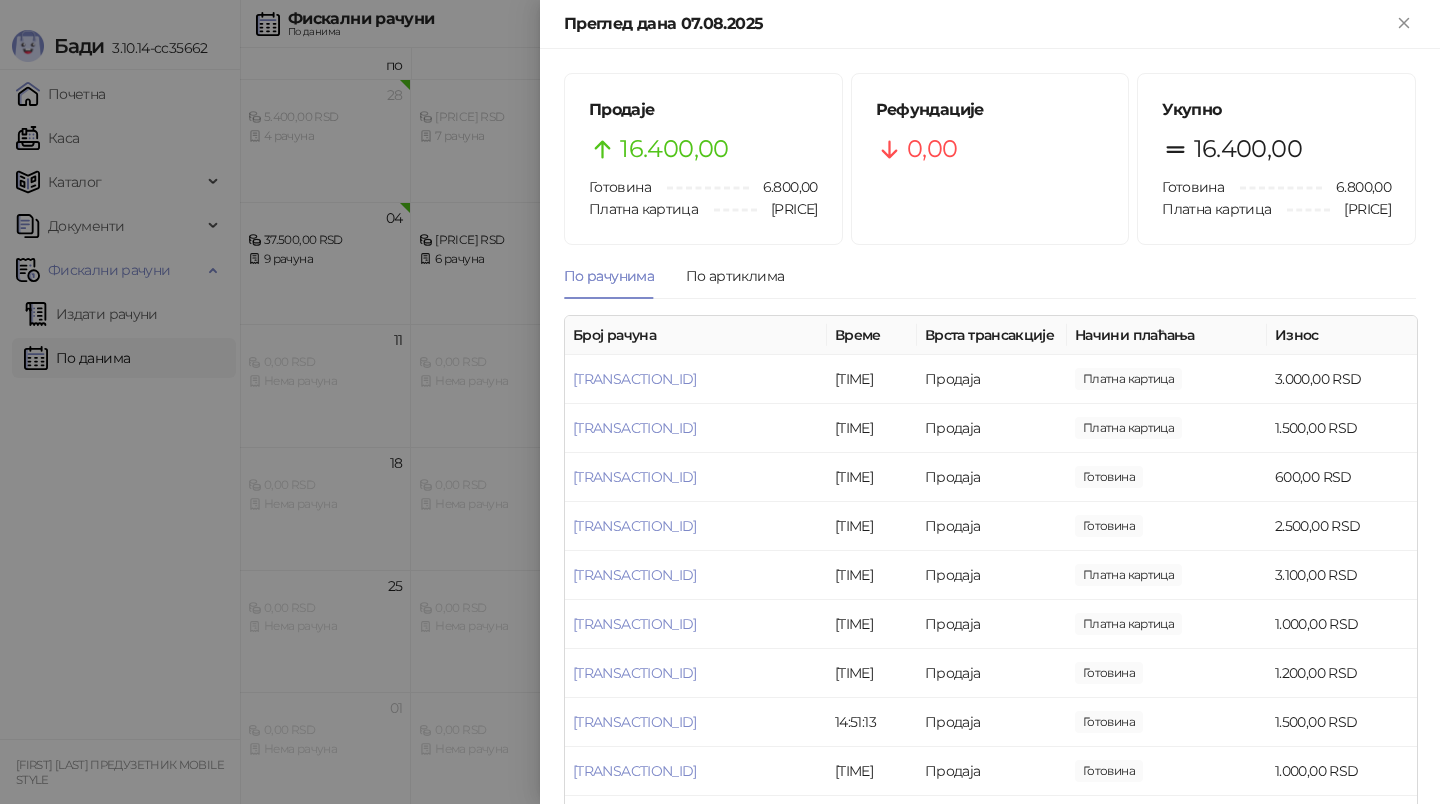 click at bounding box center [720, 402] 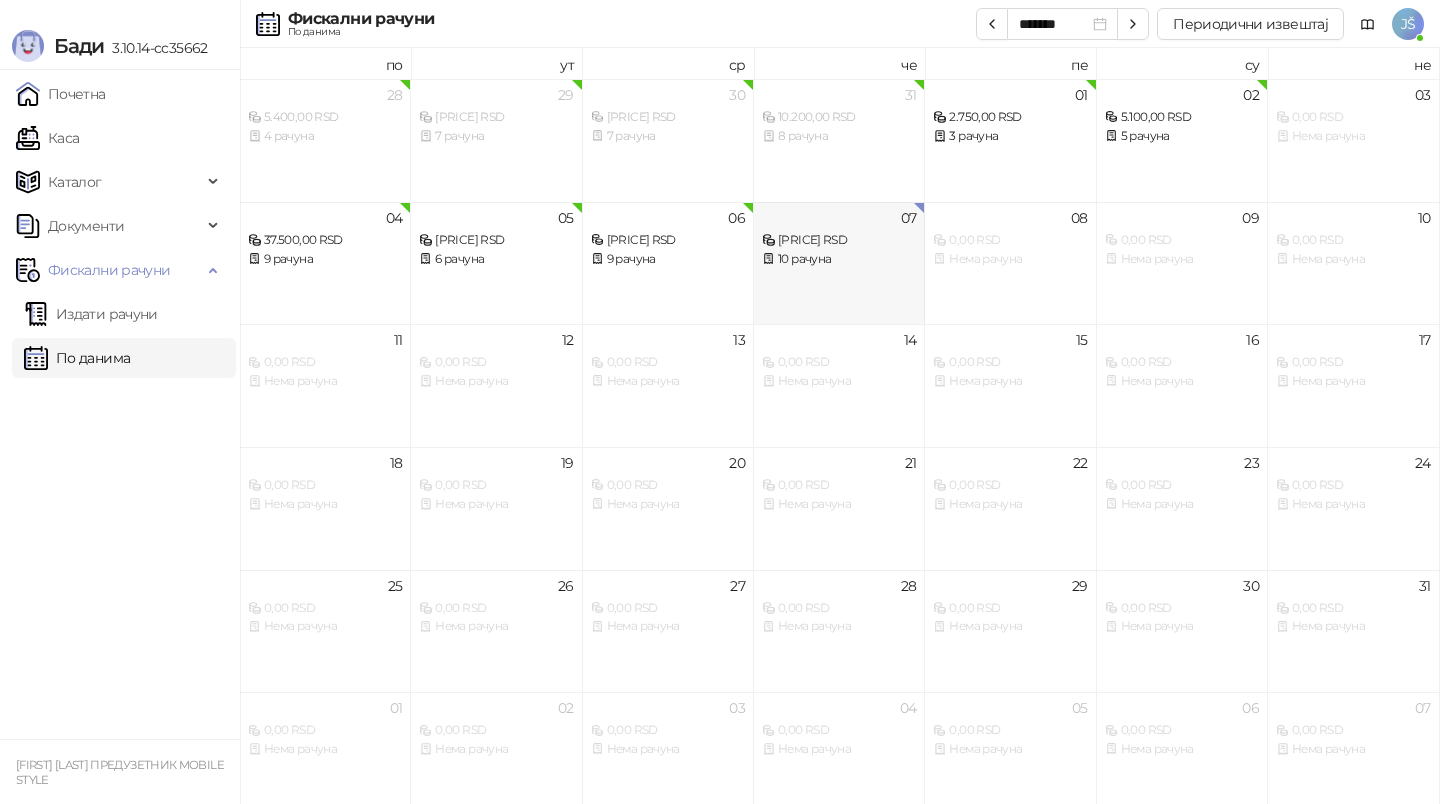 click on "07   [PRICE] RSD   10 рачуна" at bounding box center [839, 263] 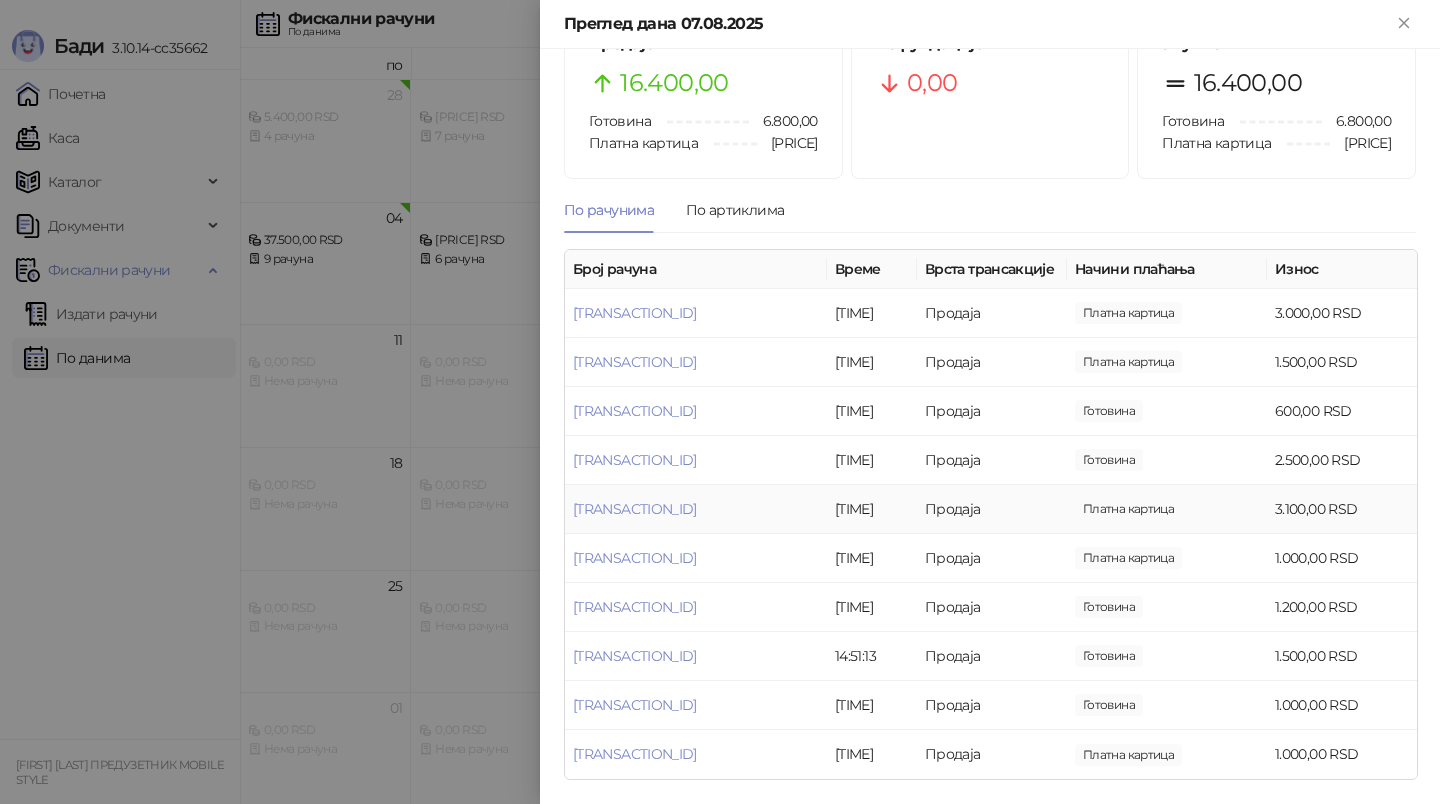 scroll, scrollTop: 65, scrollLeft: 0, axis: vertical 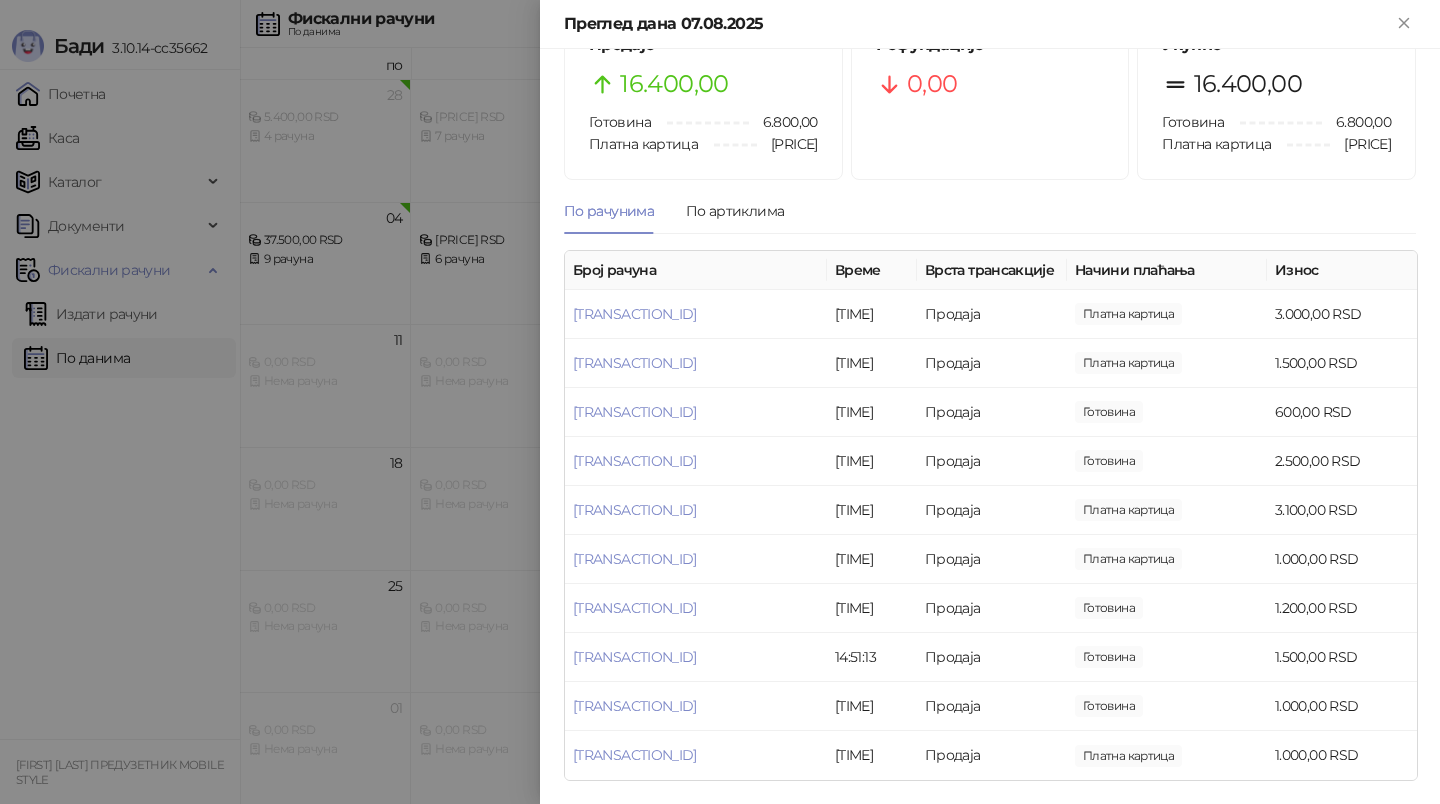 click at bounding box center (720, 402) 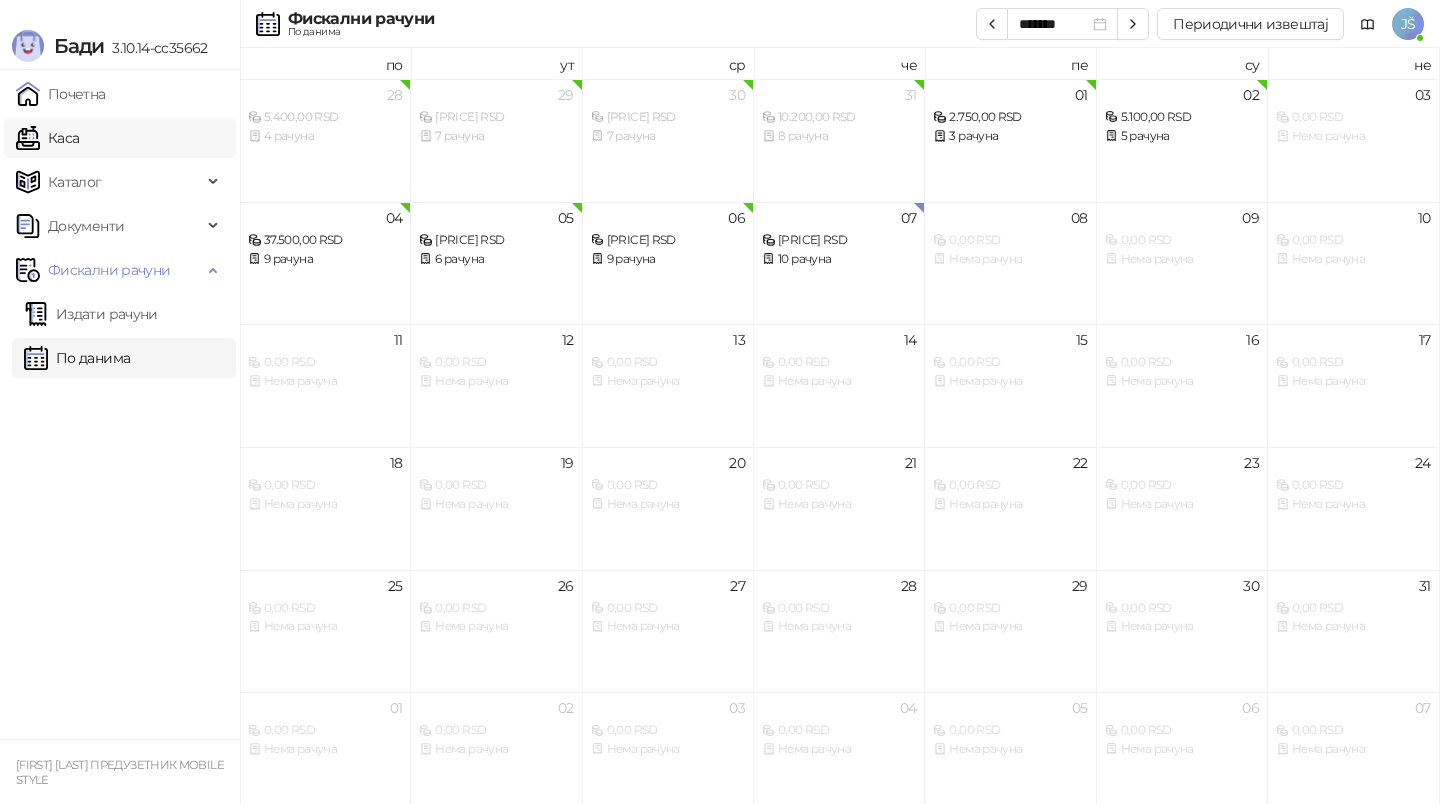click on "Каса" at bounding box center (47, 138) 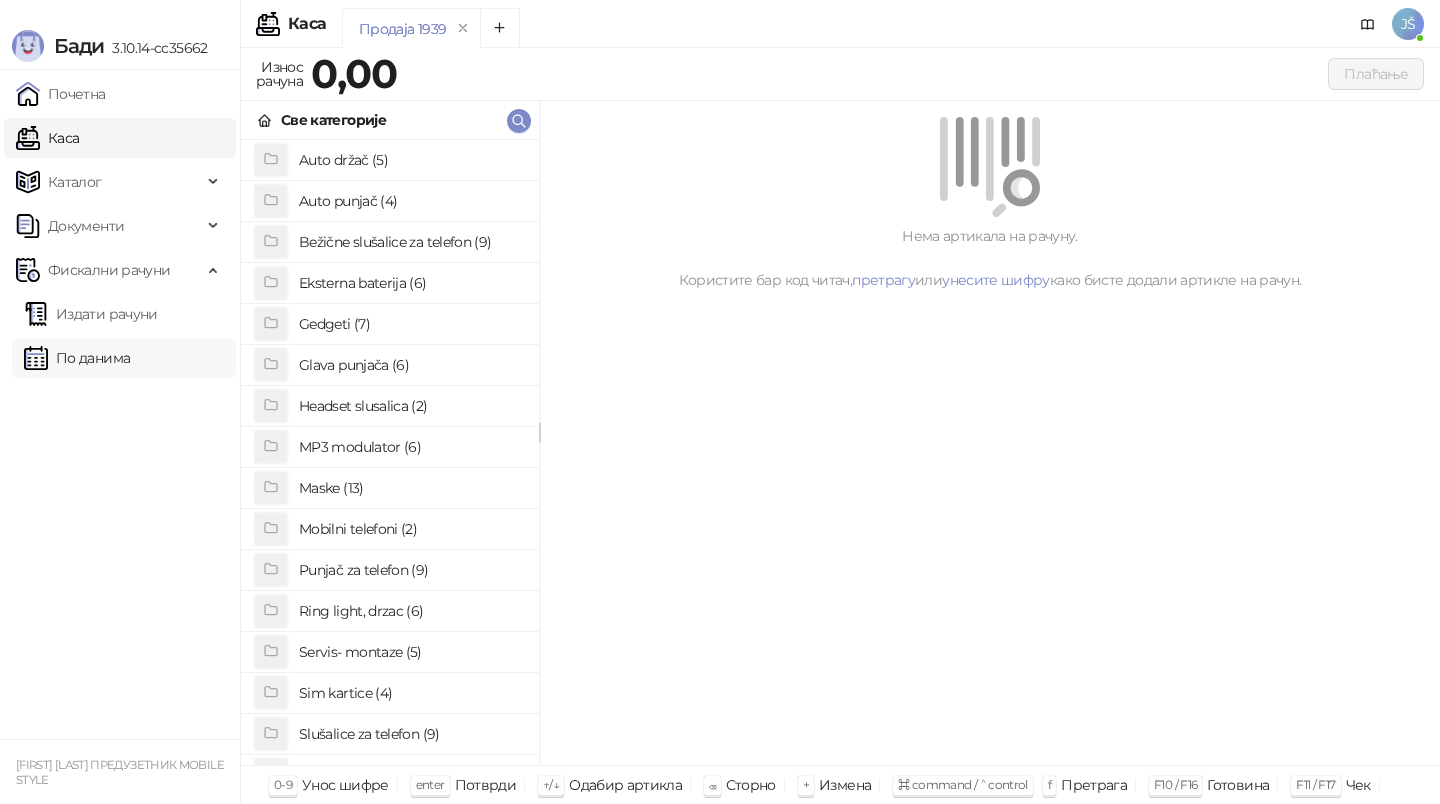 click on "По данима" at bounding box center [77, 358] 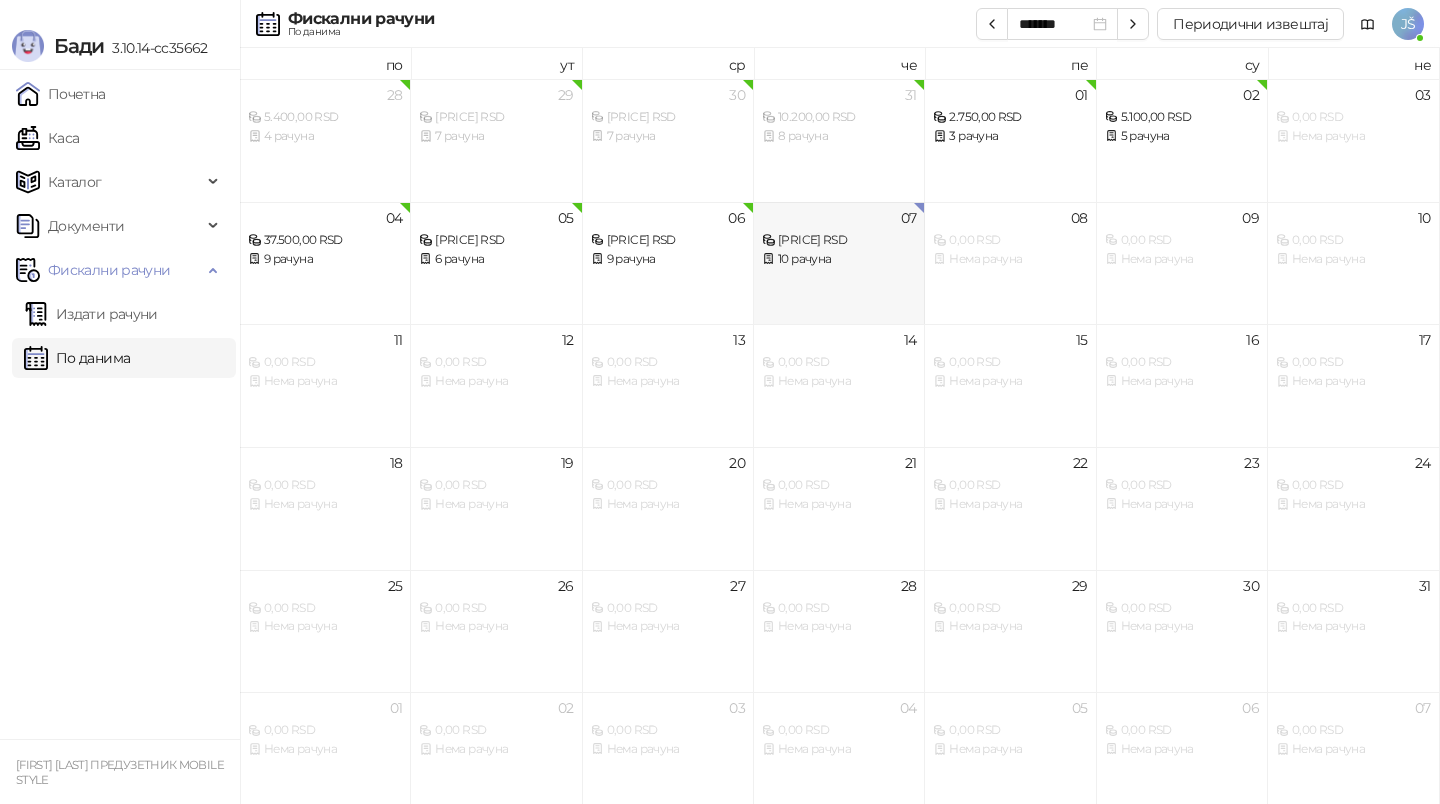 click on "10 рачуна" at bounding box center [839, 259] 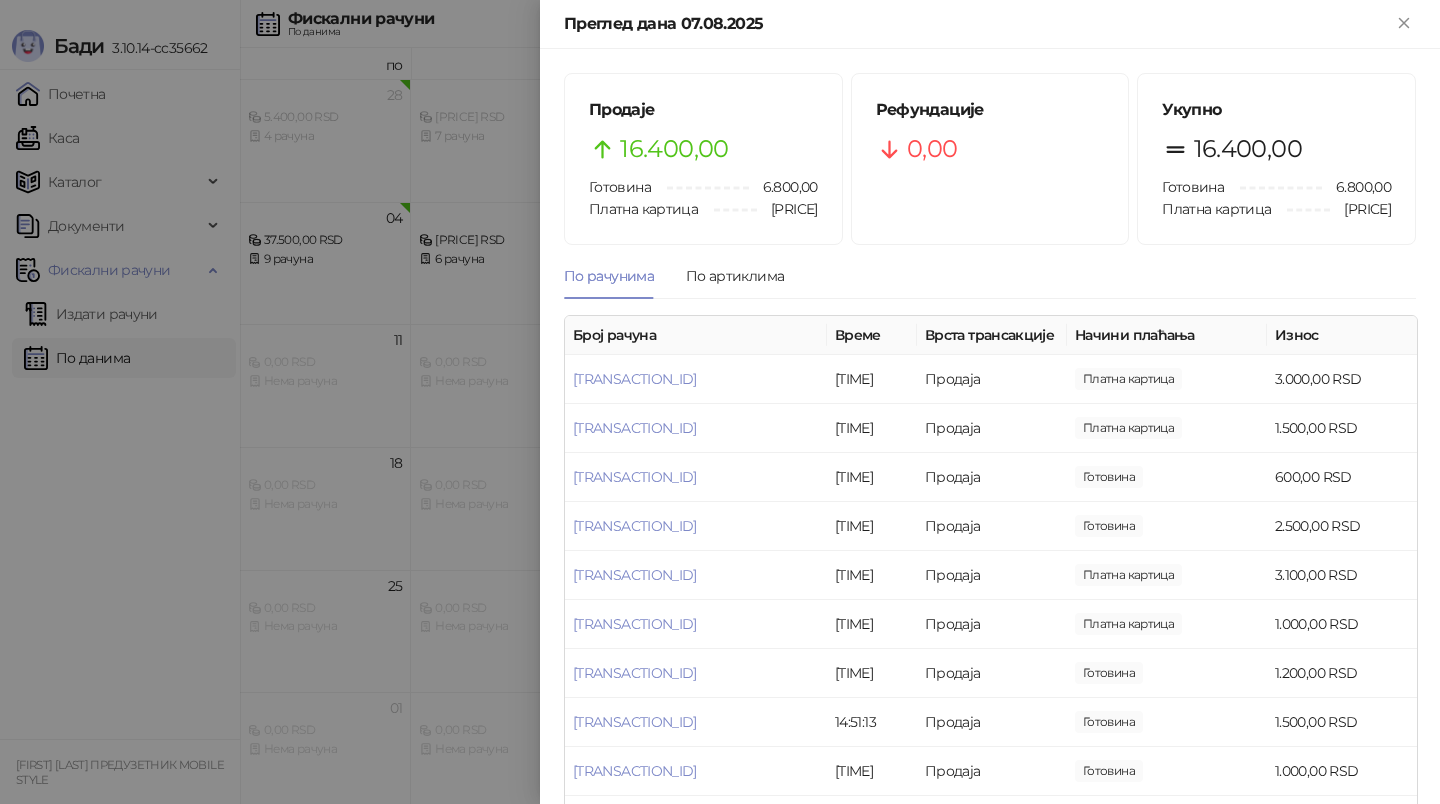 click at bounding box center [720, 402] 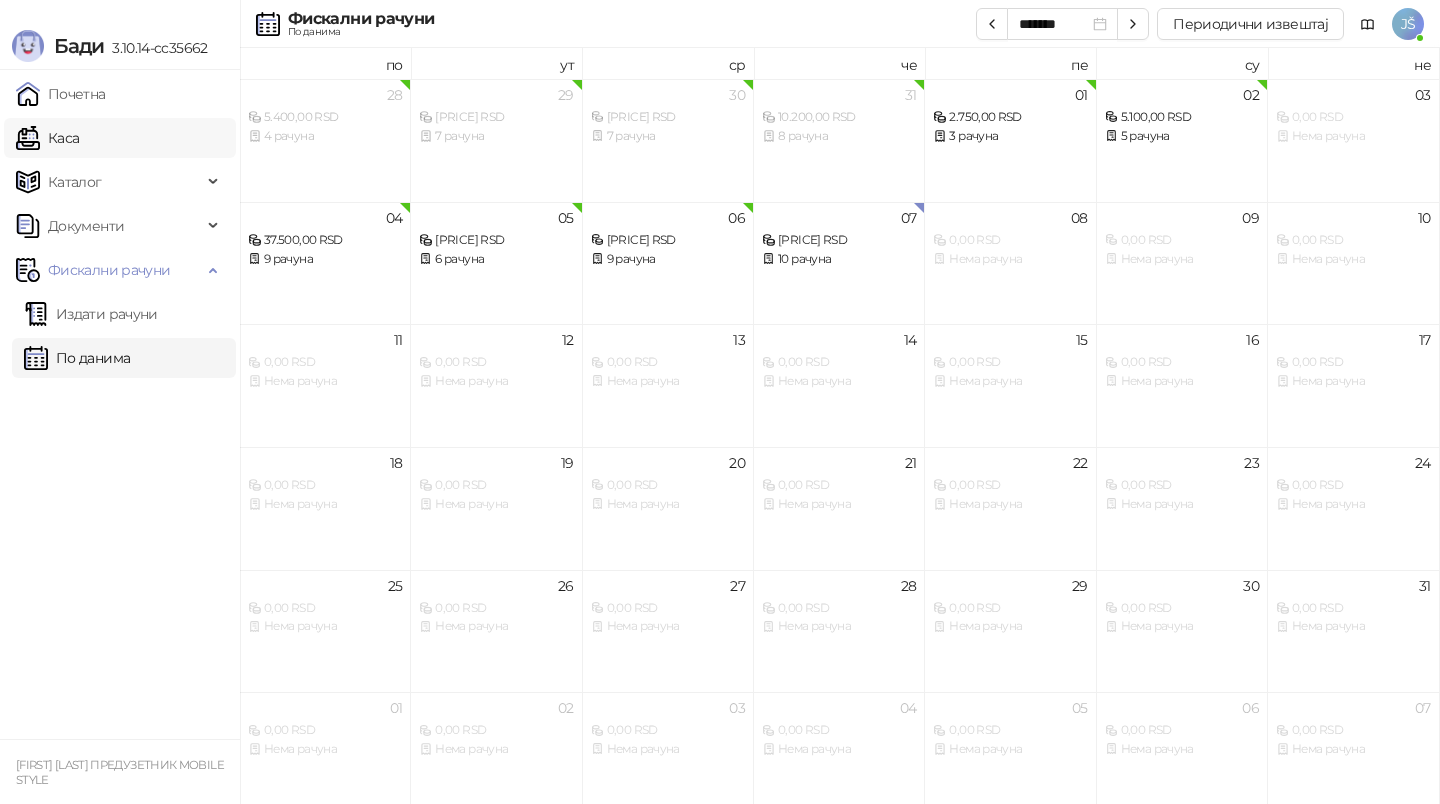 click on "Каса" at bounding box center (47, 138) 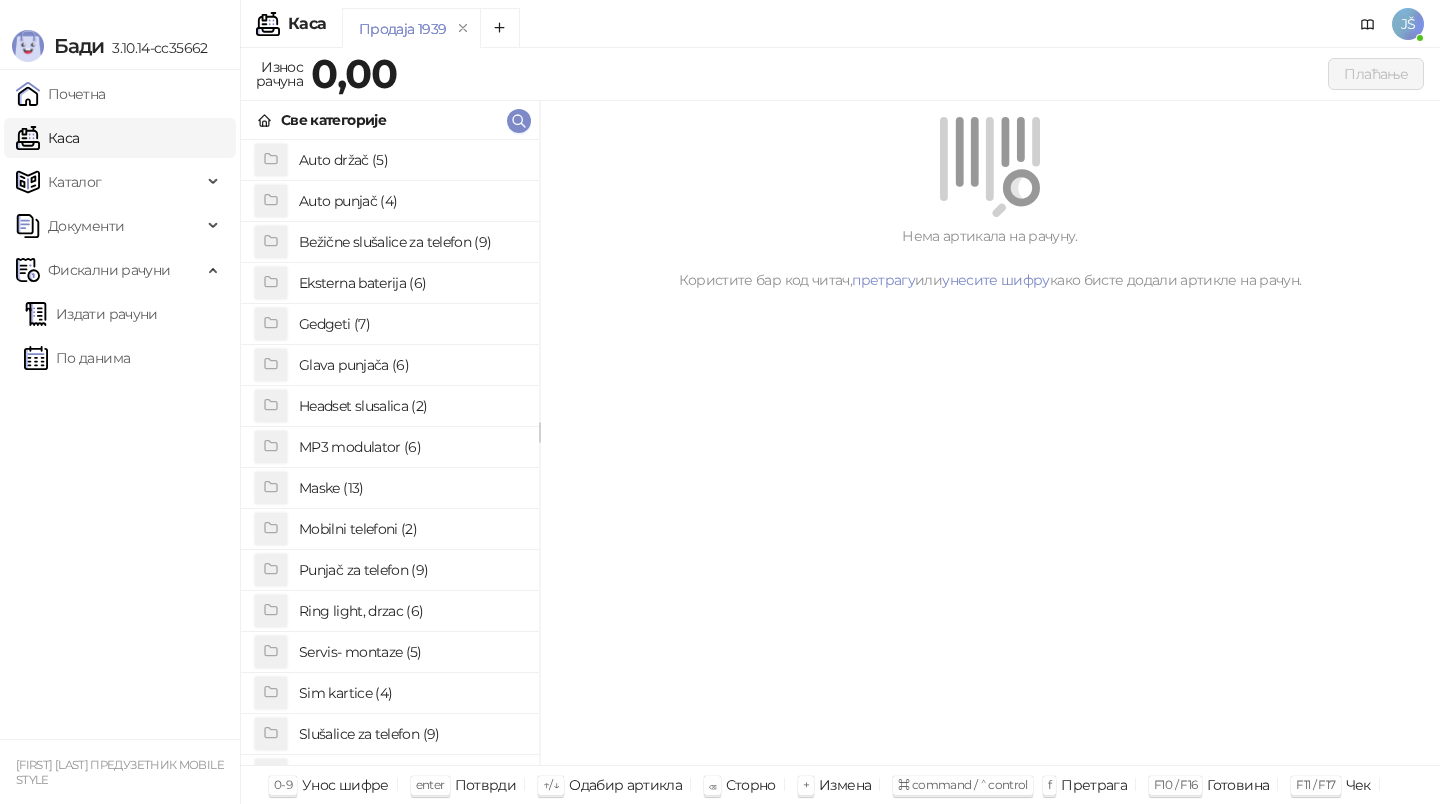 click on "Maske (13)" at bounding box center [411, 488] 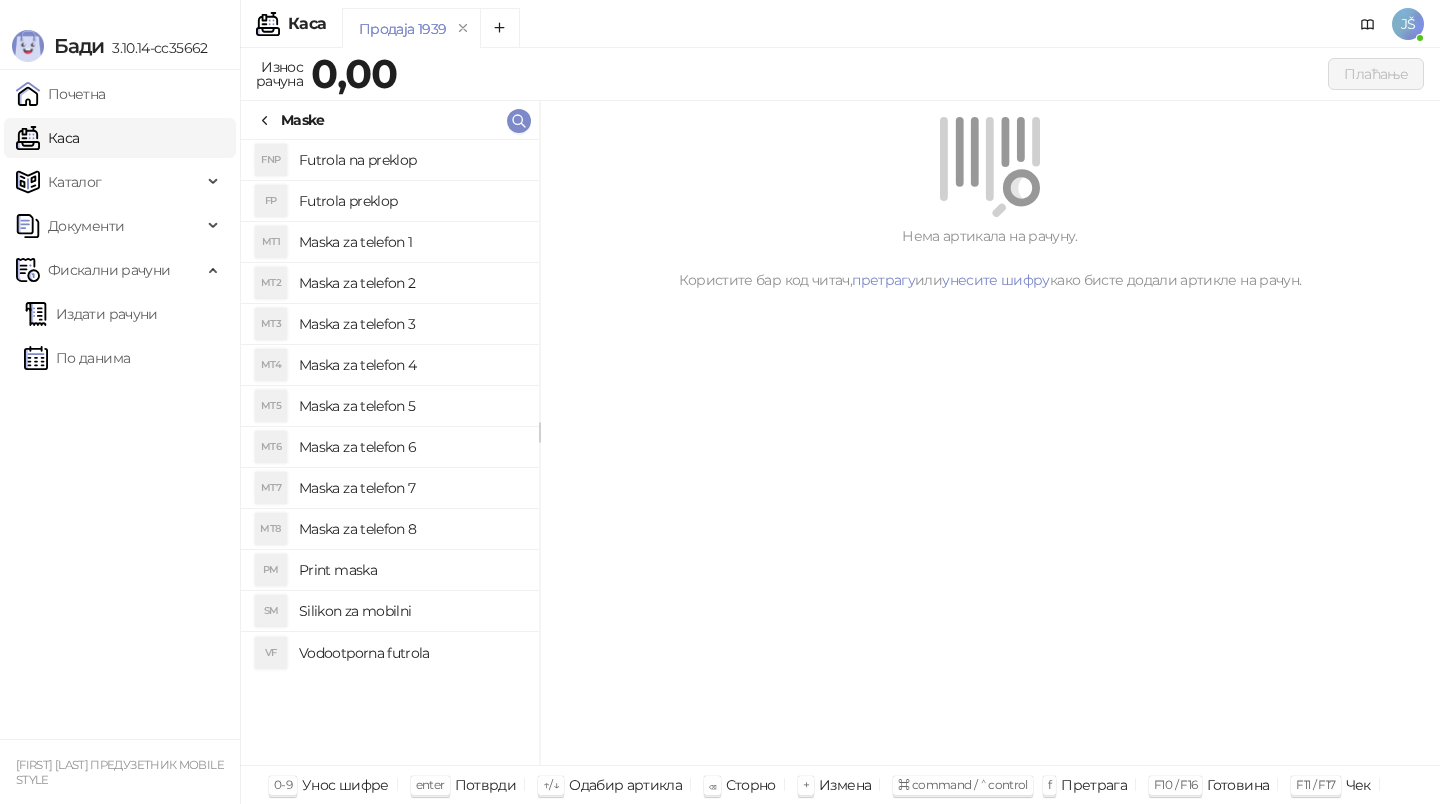 click on "Maska za telefon 6" at bounding box center (411, 447) 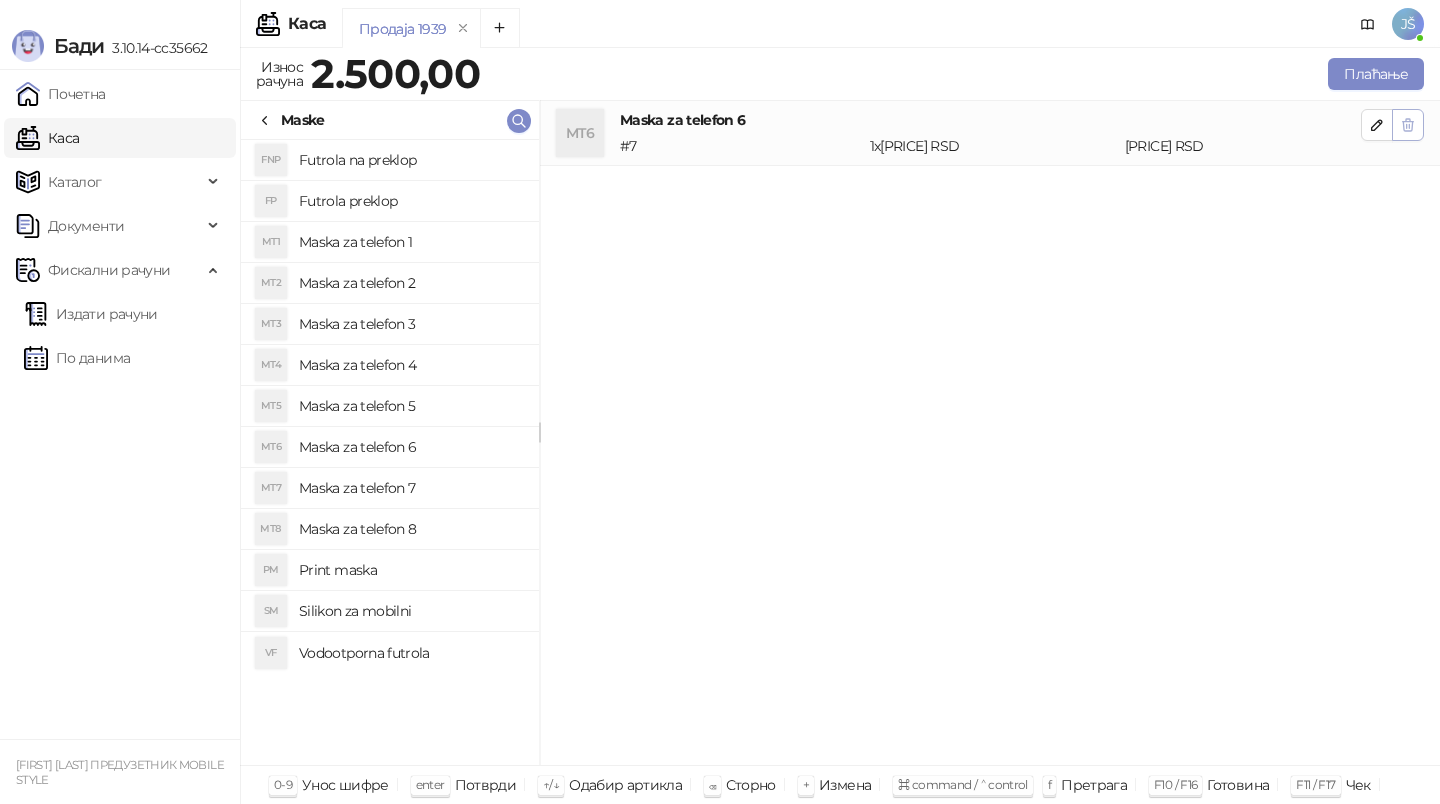 click at bounding box center (1408, 125) 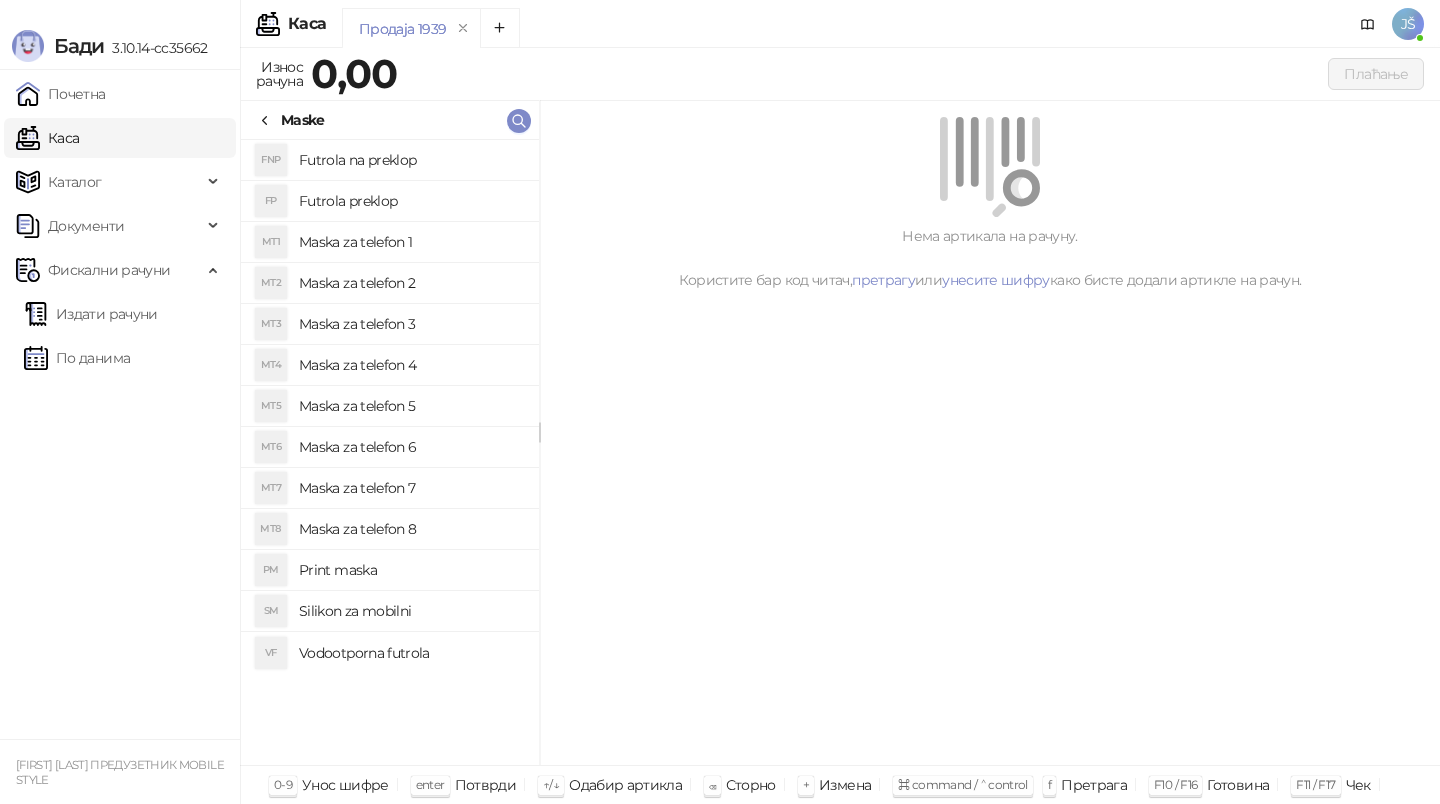click on "Maska za telefon 5" at bounding box center [411, 406] 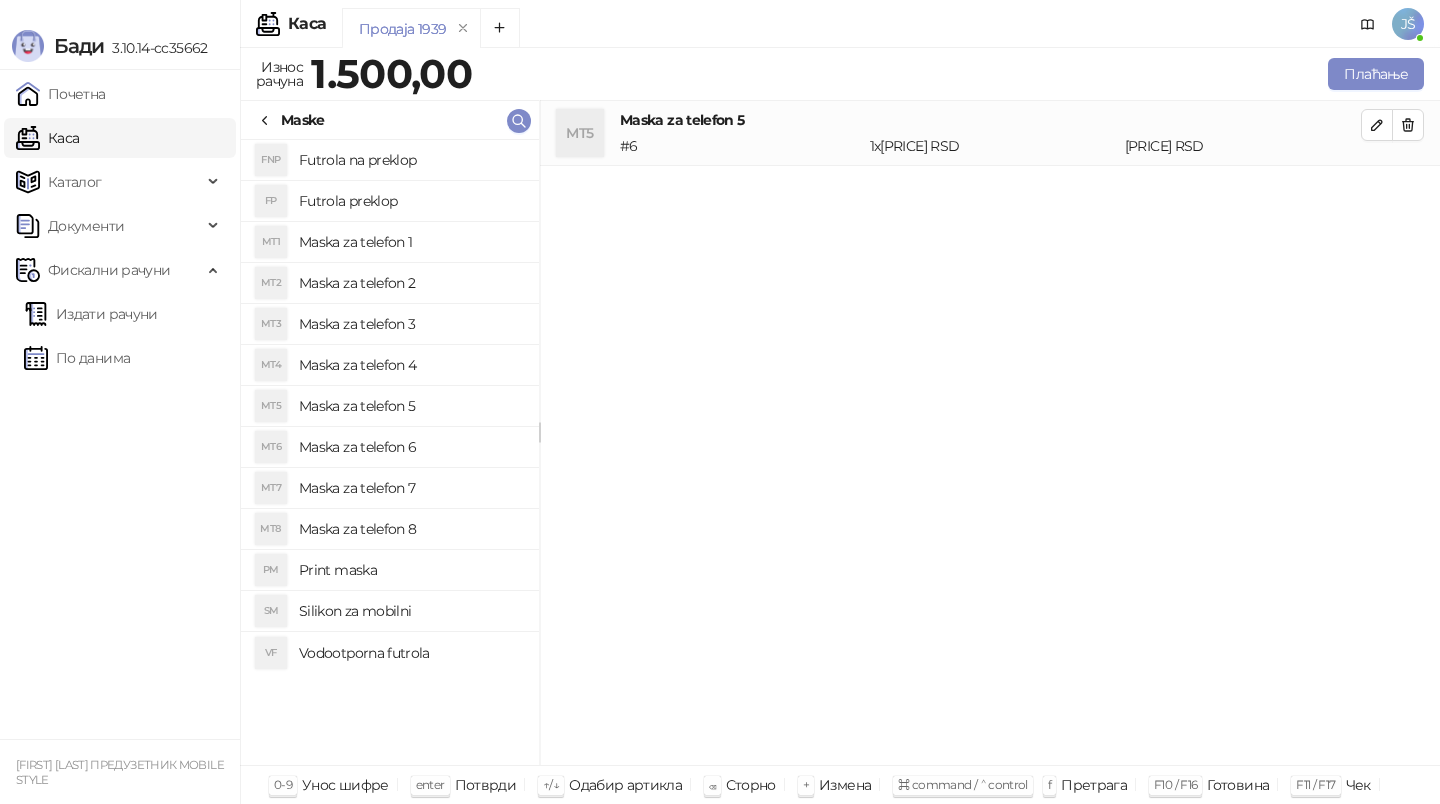 click on "Maska za telefon 4" at bounding box center (411, 365) 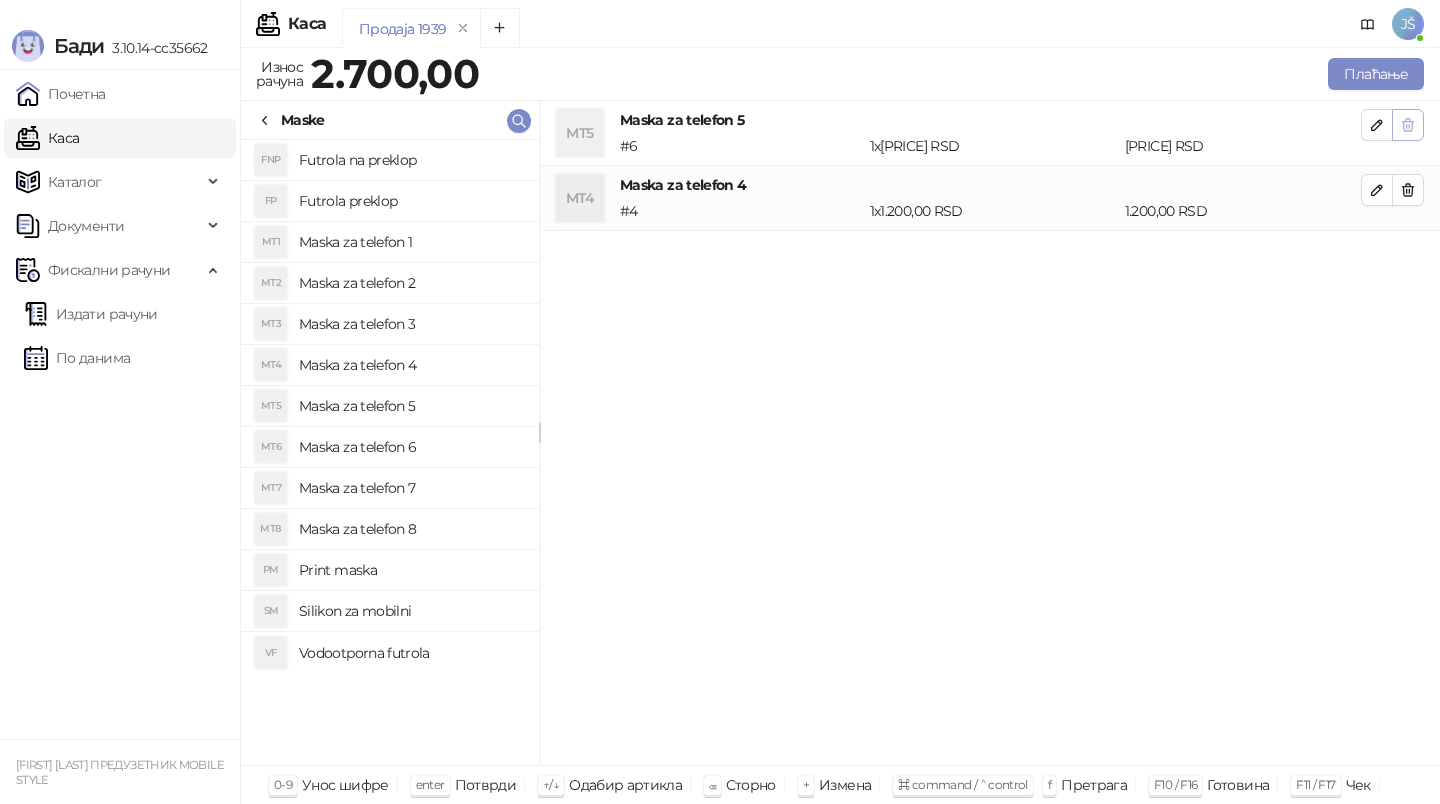 click at bounding box center [1408, 124] 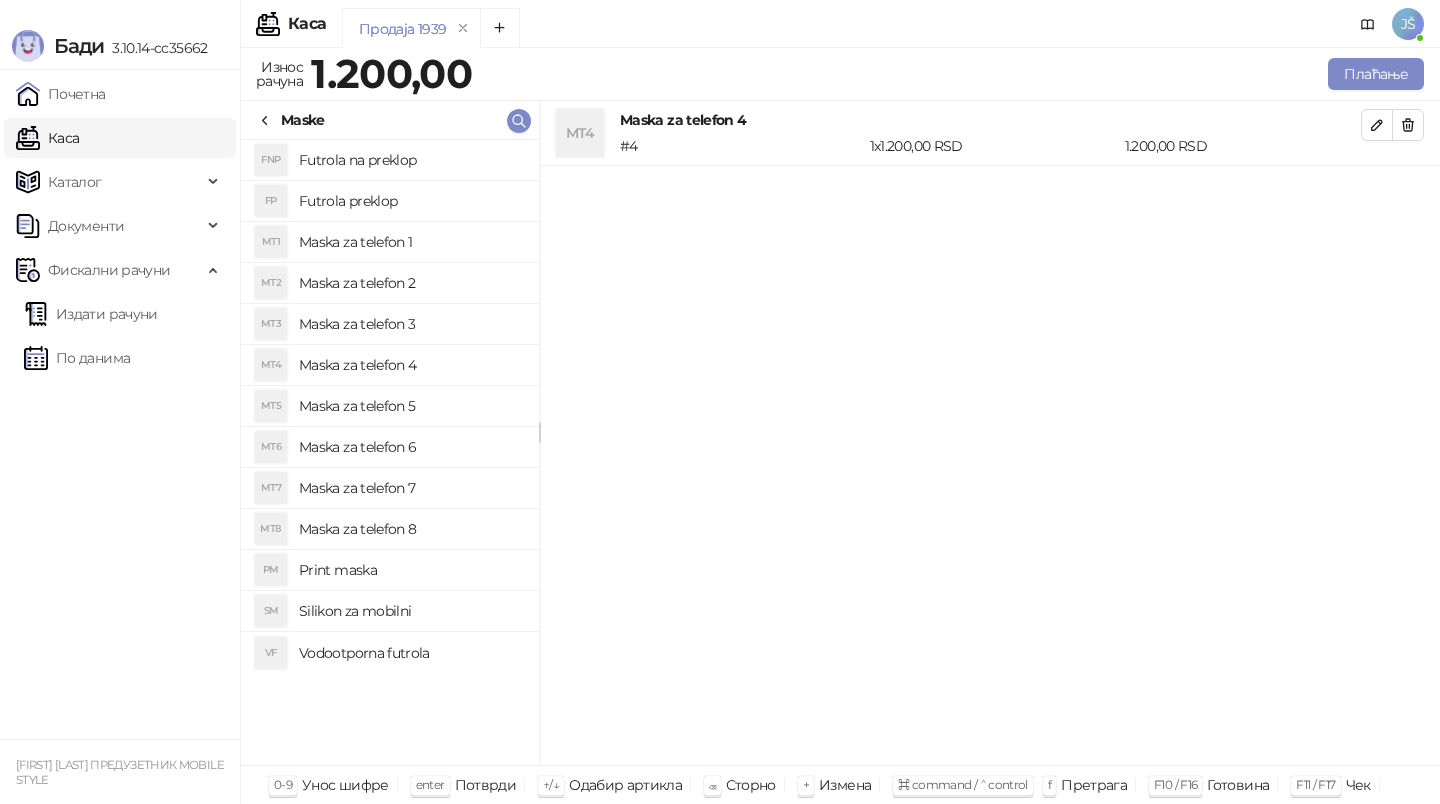 click at bounding box center [1408, 124] 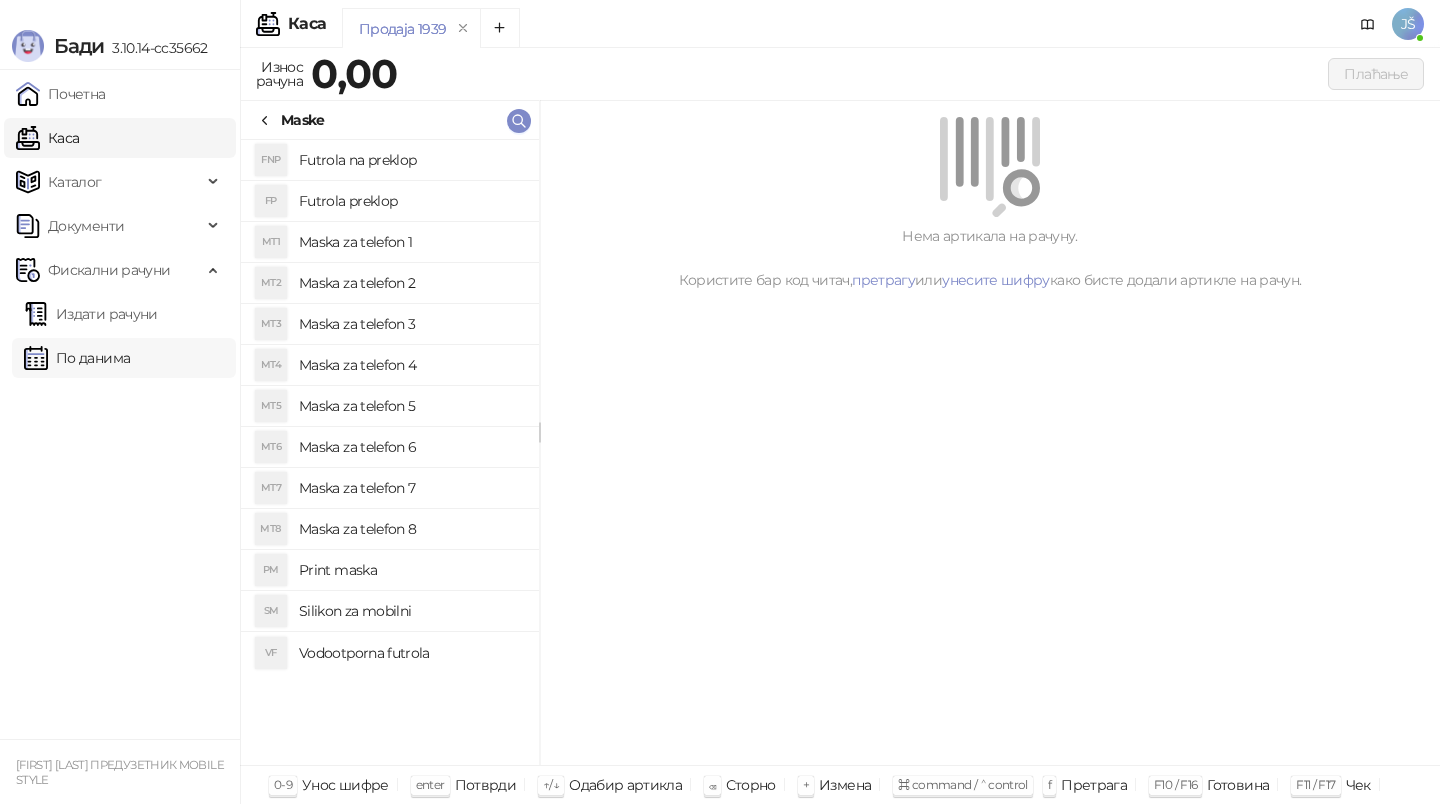 click on "По данима" at bounding box center (77, 358) 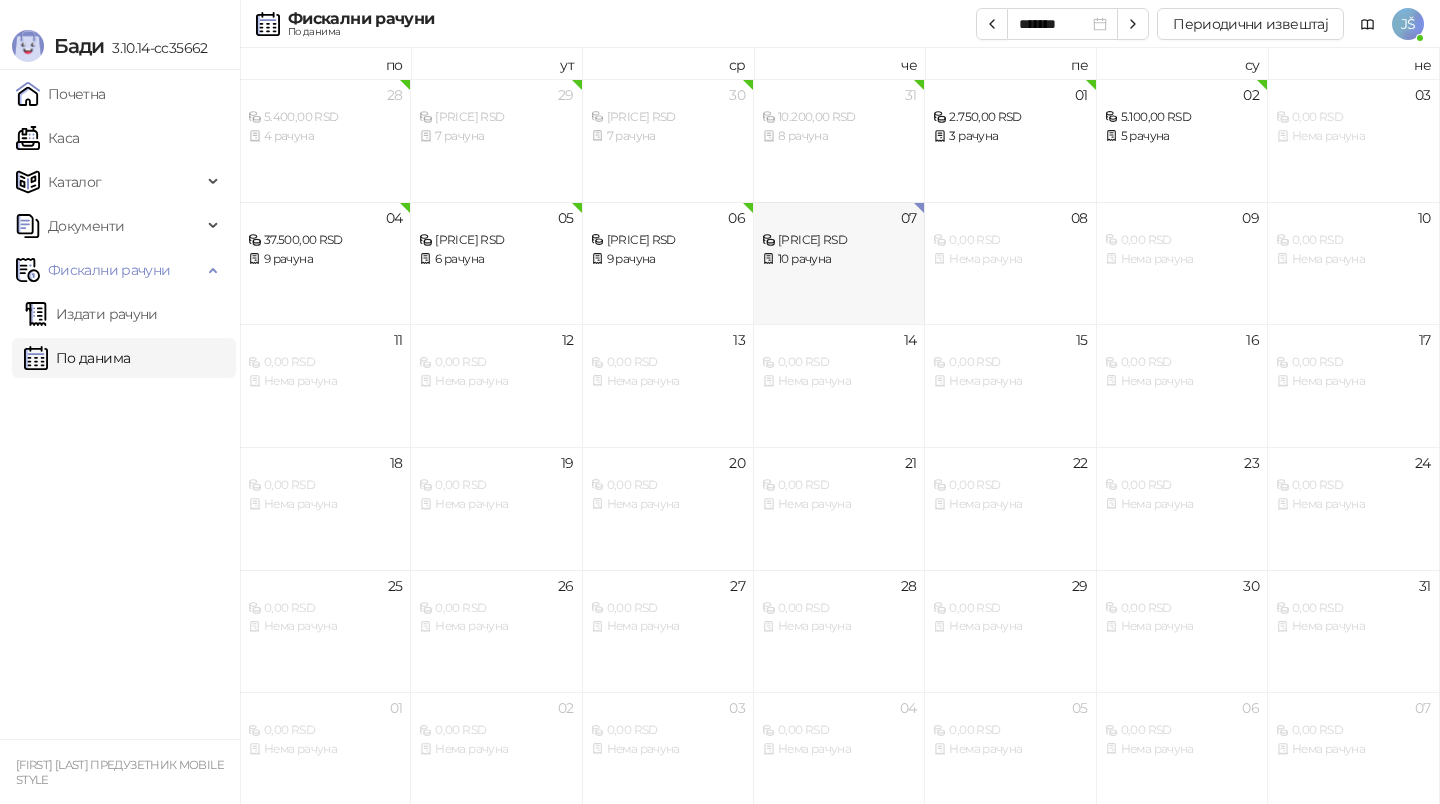click on "07   [PRICE] RSD   10 рачуна" at bounding box center (839, 263) 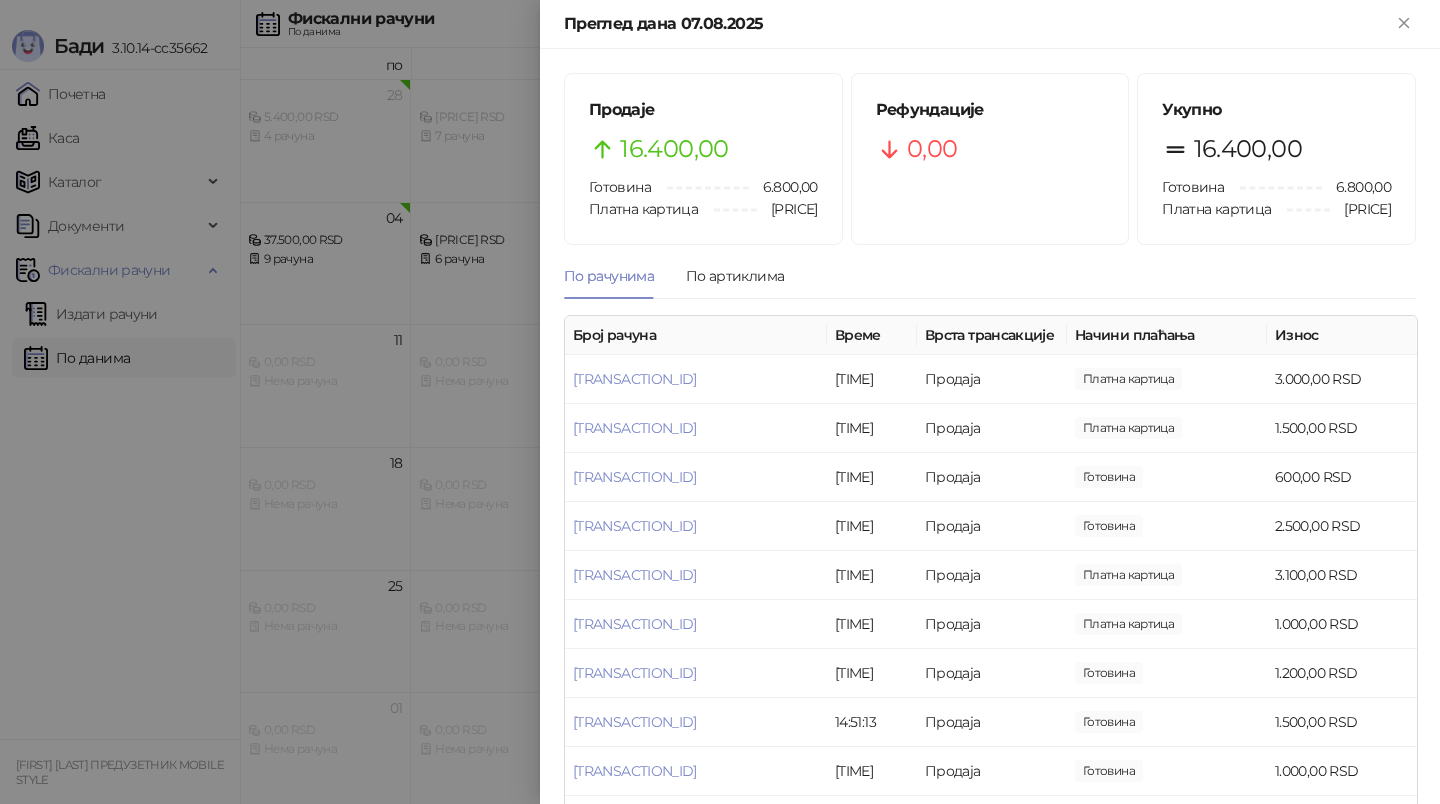 click at bounding box center (720, 402) 